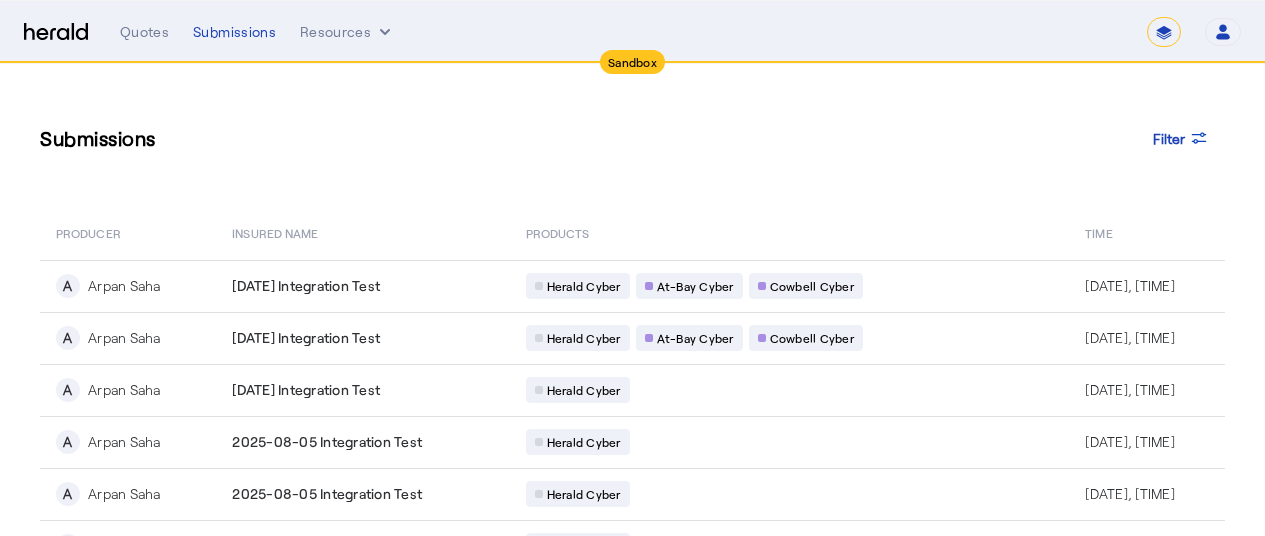 scroll, scrollTop: 73, scrollLeft: 0, axis: vertical 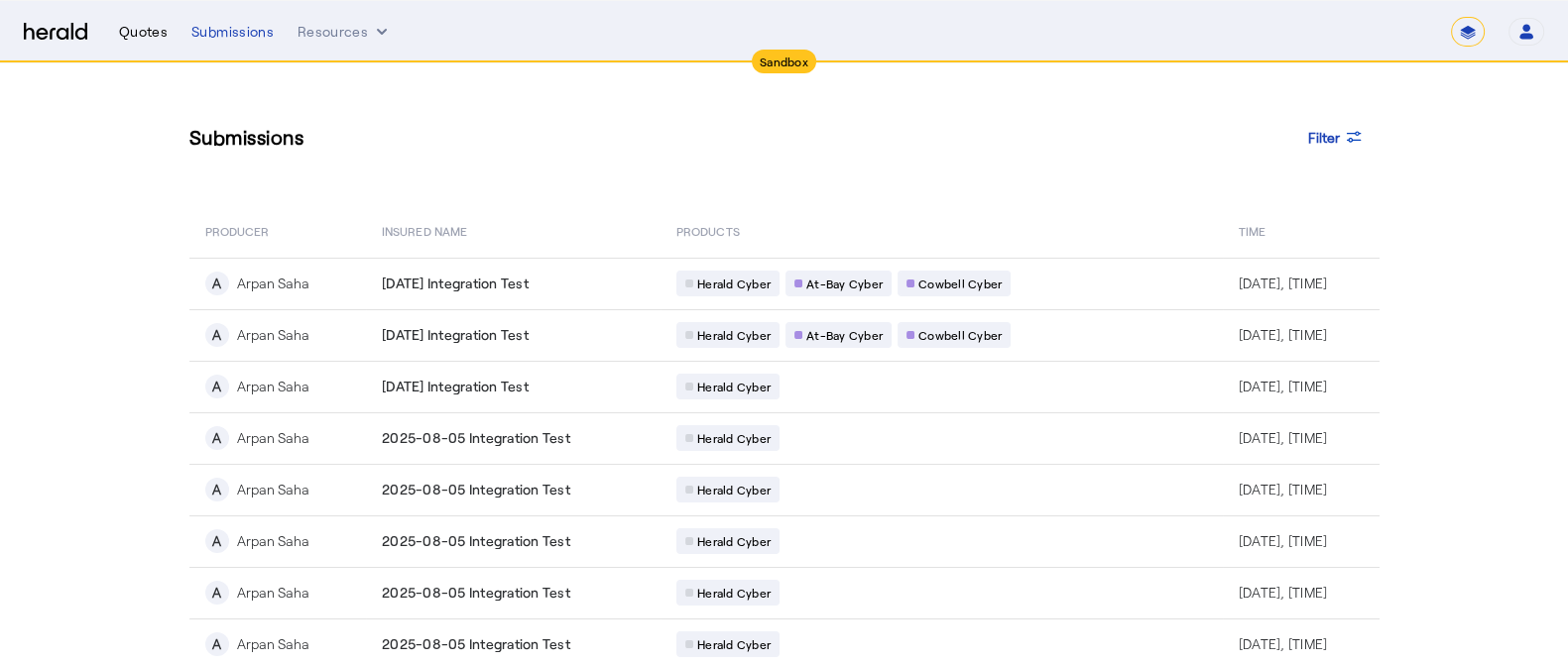 click on "Quotes" at bounding box center [143, 32] 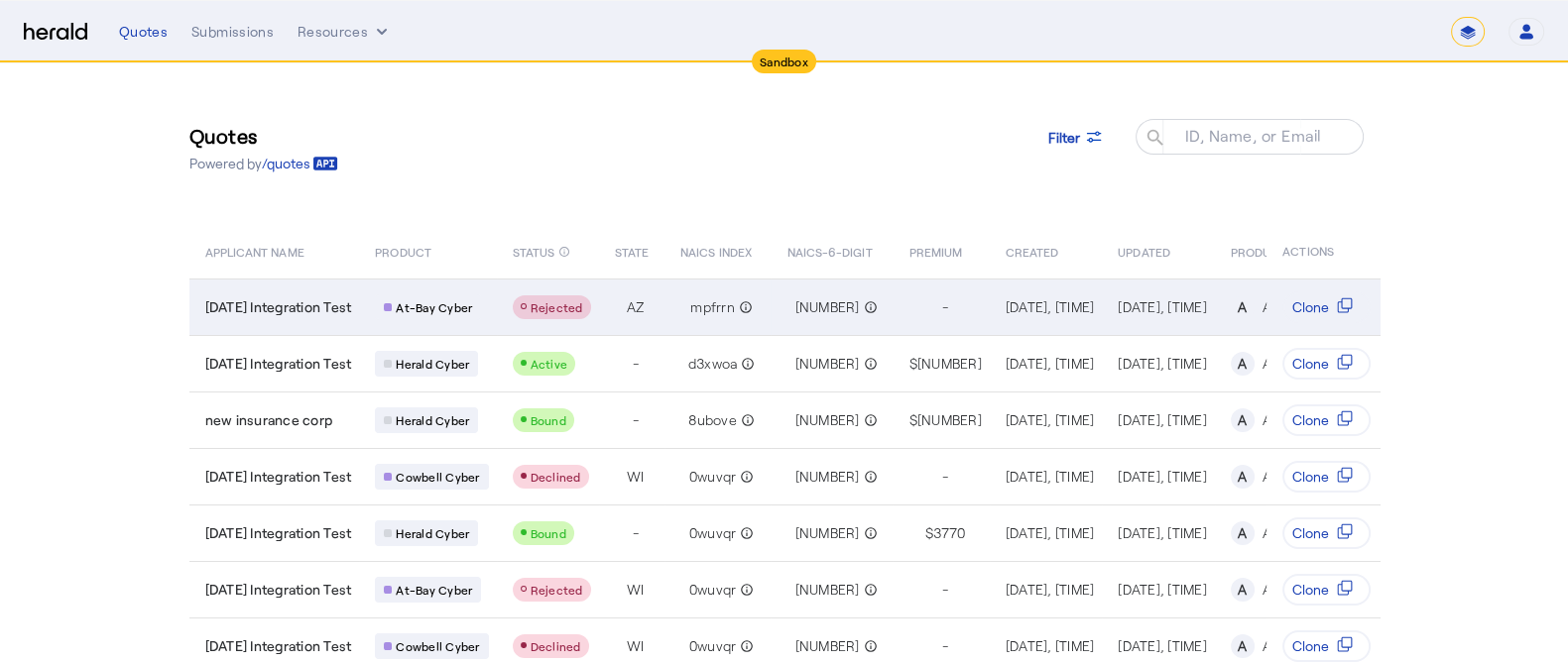 click on "2025-08-06 Integration Test" at bounding box center [275, 306] 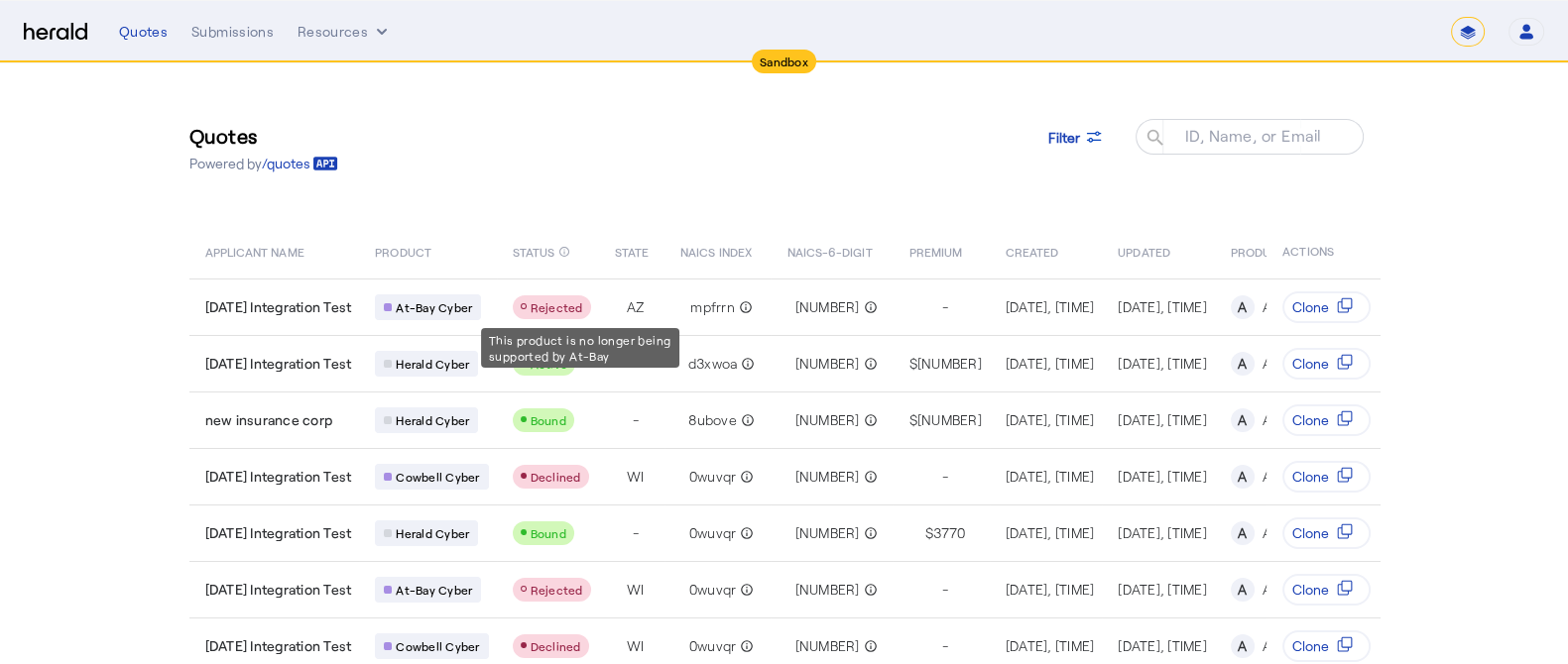 scroll, scrollTop: 0, scrollLeft: 19, axis: horizontal 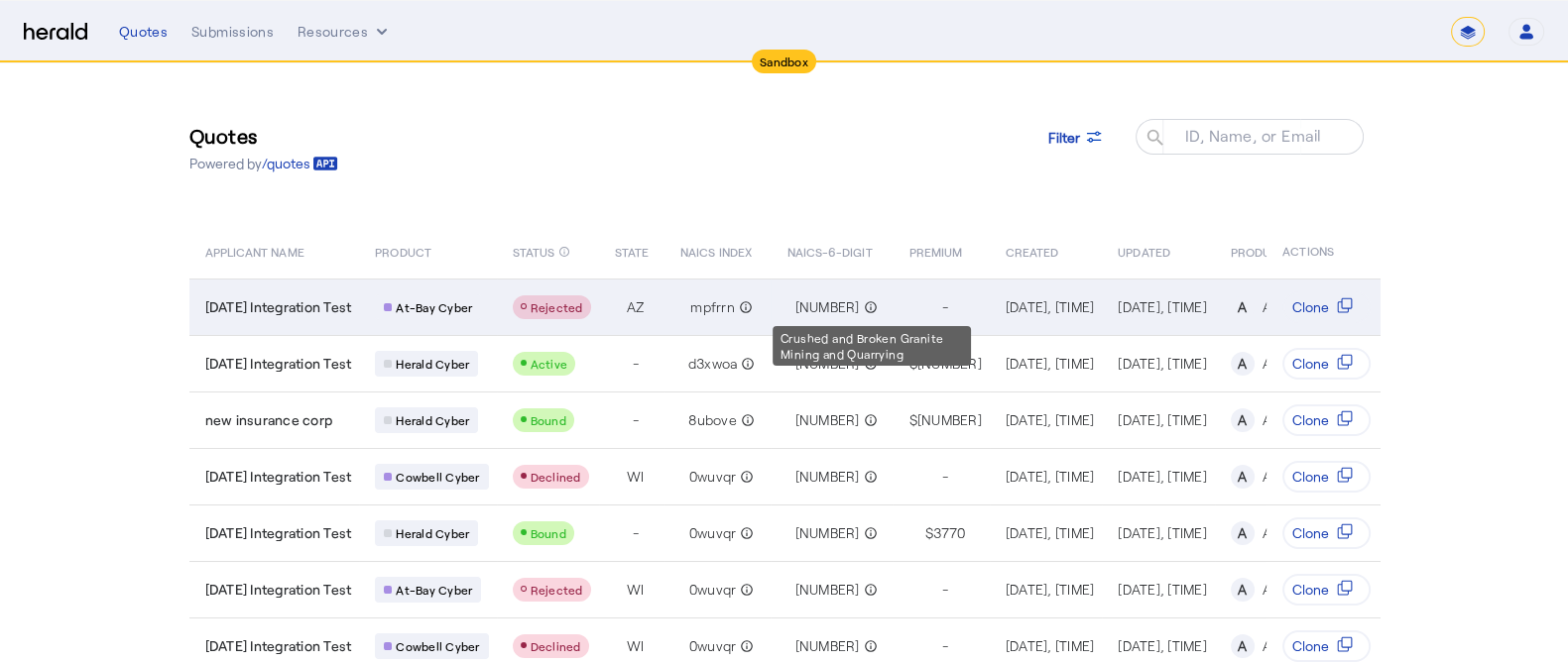 click on "info_outline" at bounding box center (868, 307) 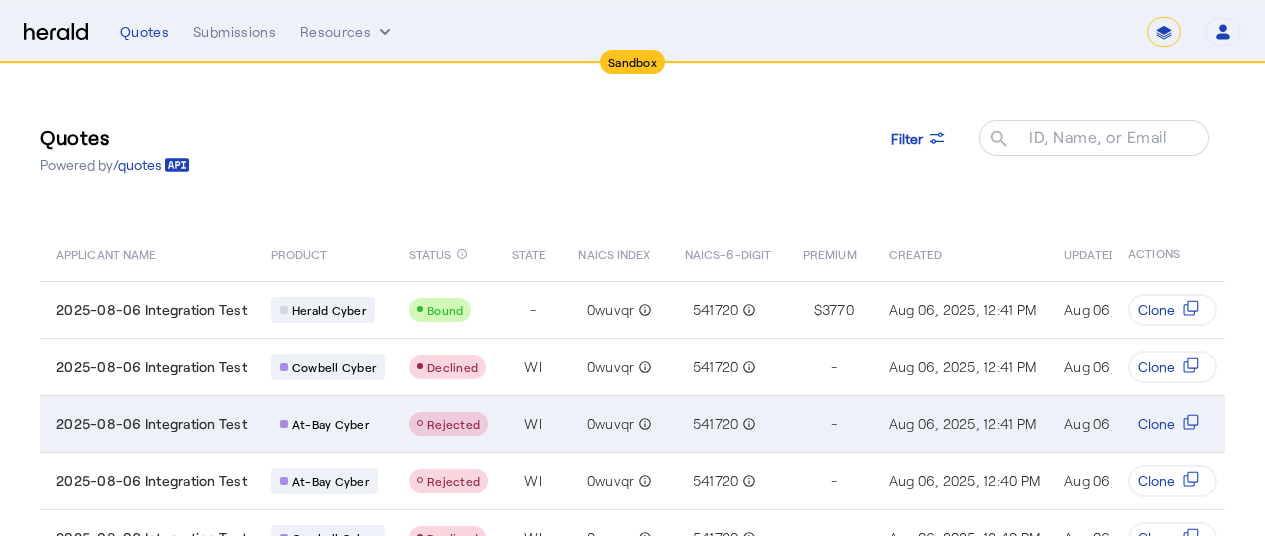 scroll, scrollTop: 90, scrollLeft: 0, axis: vertical 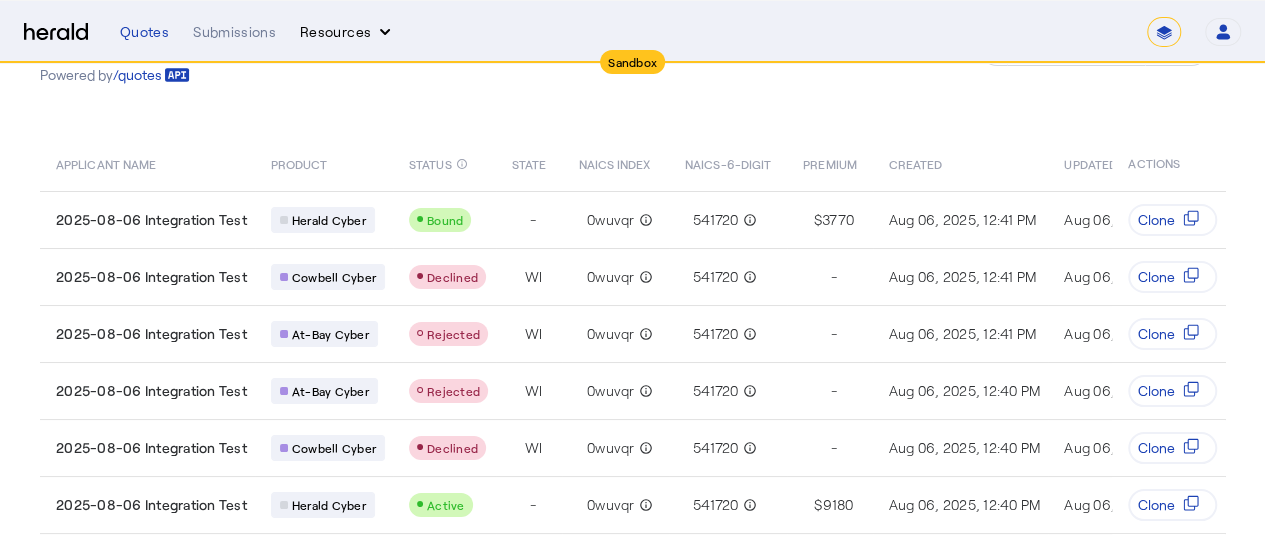 click on "Resources" at bounding box center (347, 32) 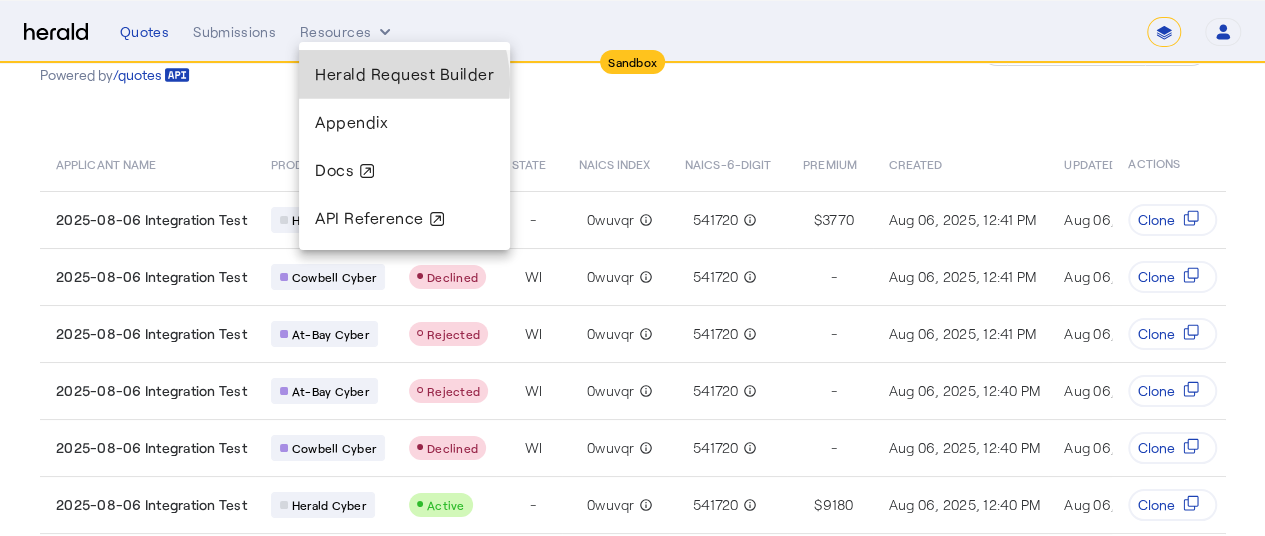 click on "Herald Request Builder" at bounding box center [404, 74] 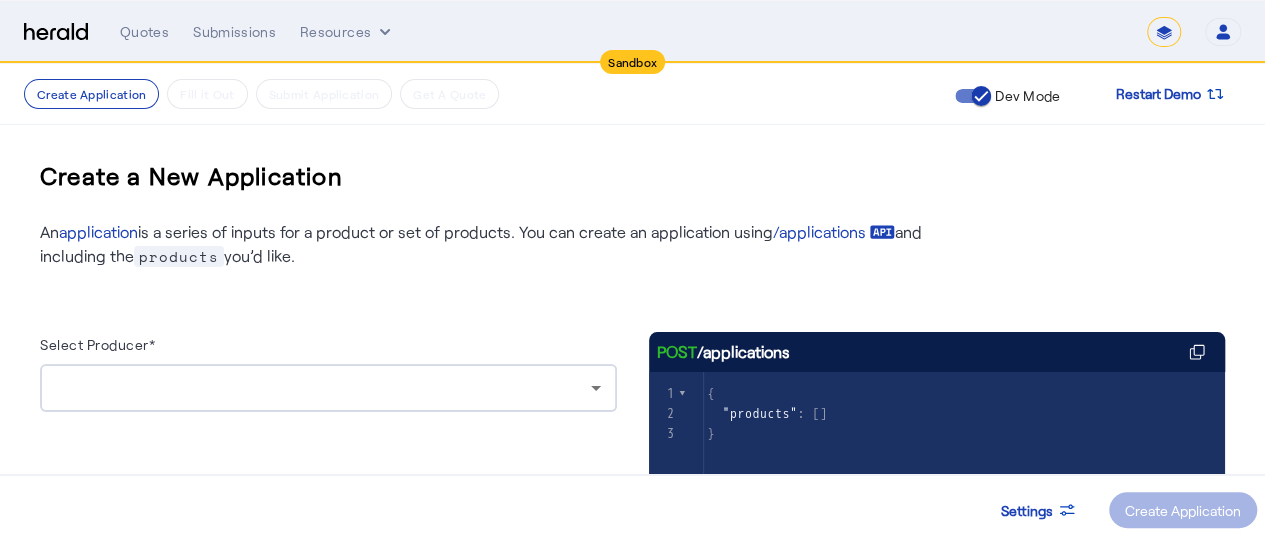 click 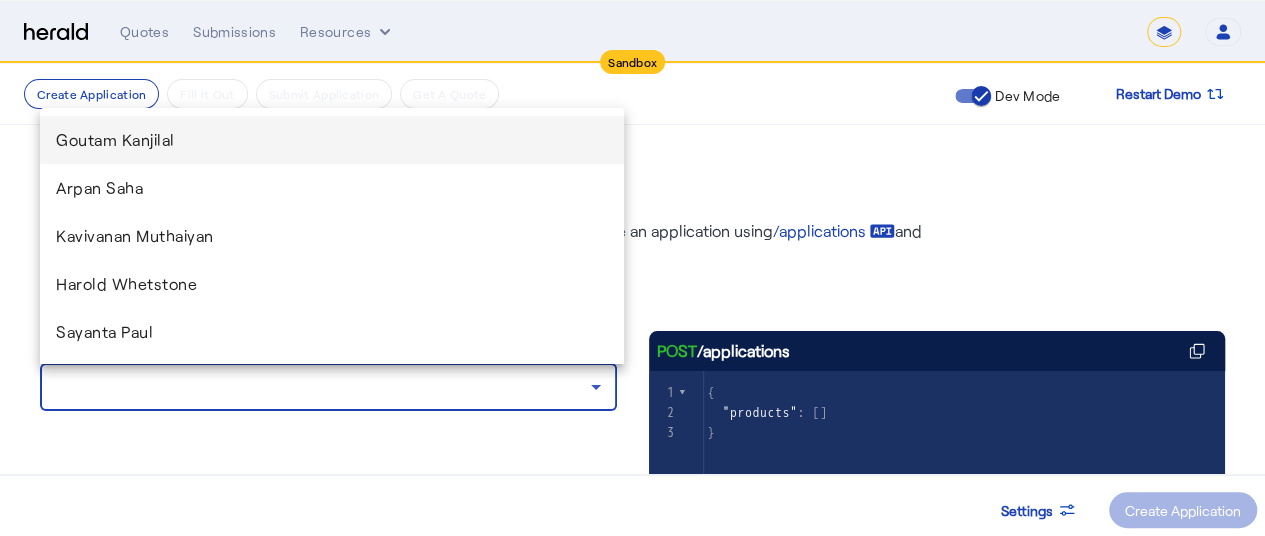 scroll, scrollTop: 0, scrollLeft: 0, axis: both 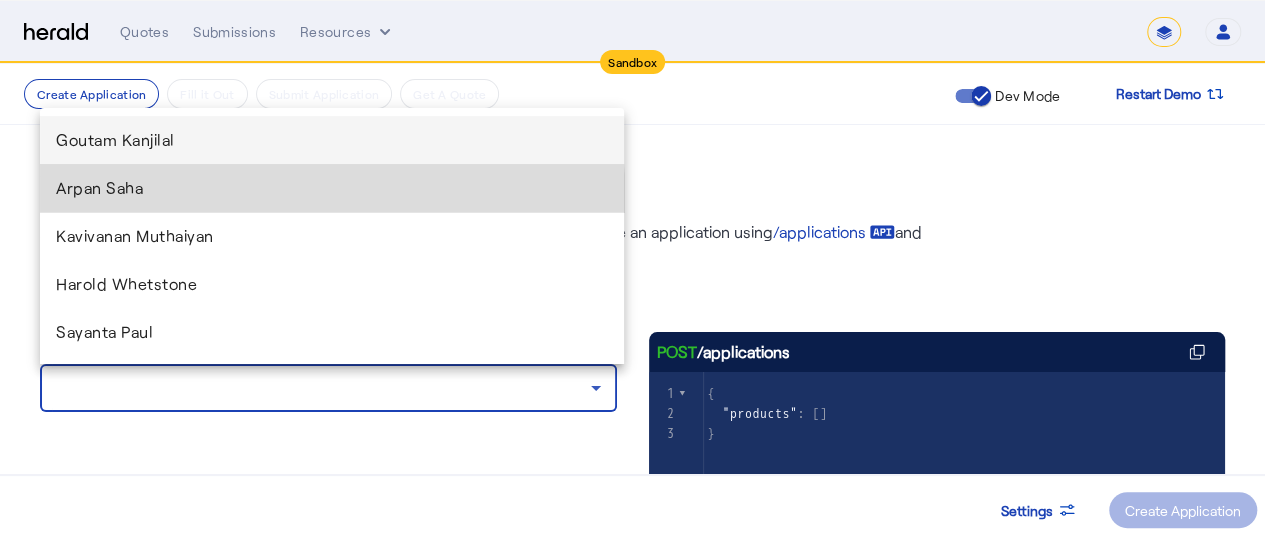 click on "Arpan Saha" at bounding box center [332, 188] 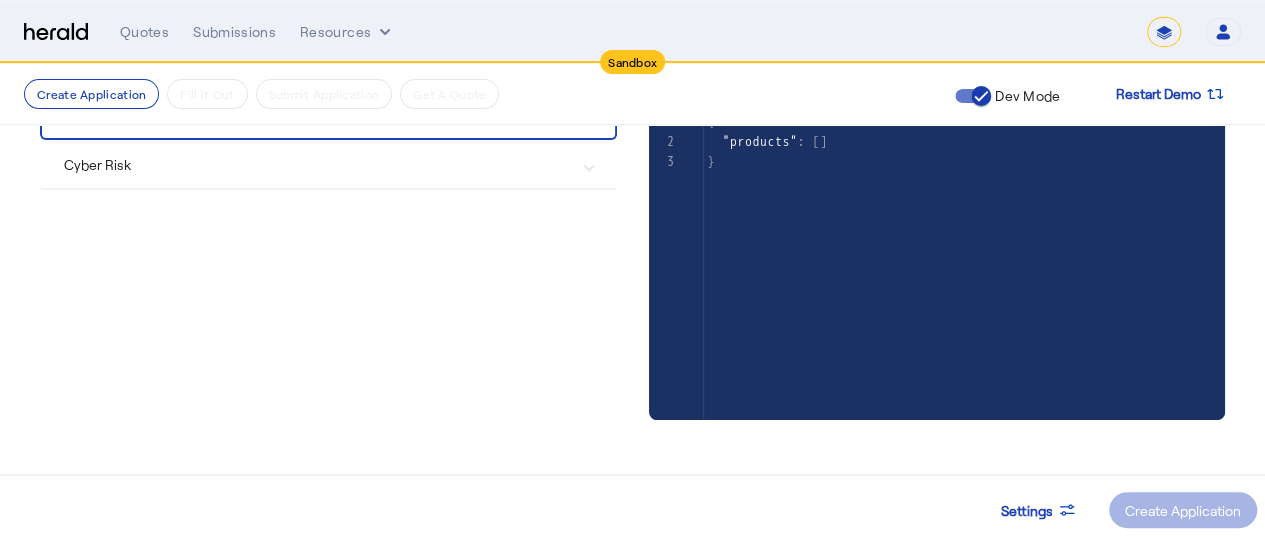 scroll, scrollTop: 276, scrollLeft: 0, axis: vertical 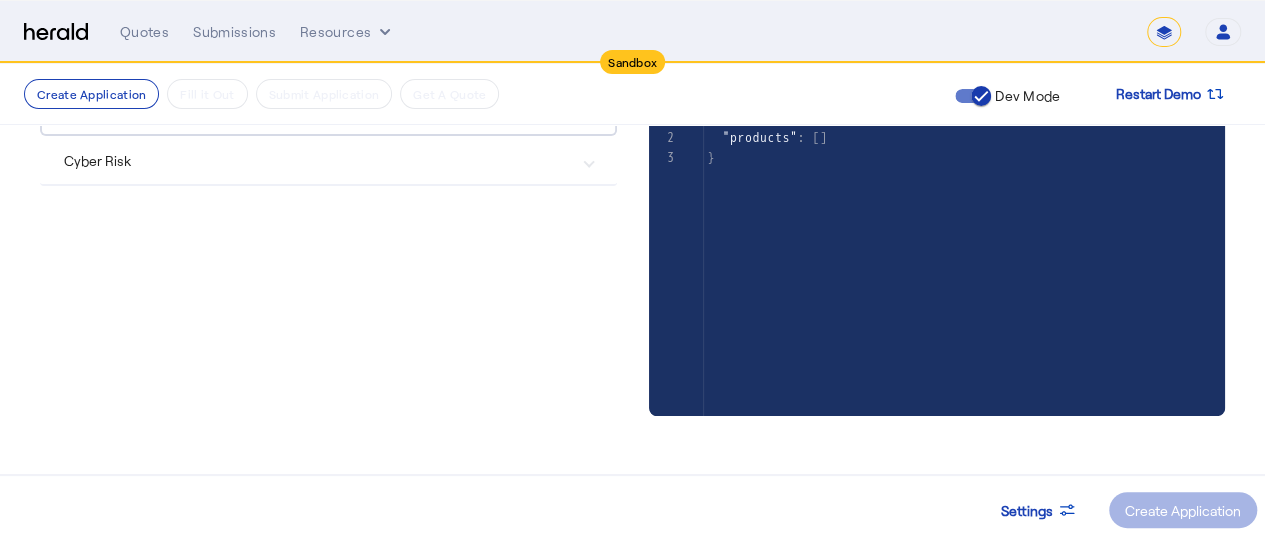 click on "Cyber Risk" at bounding box center [328, 160] 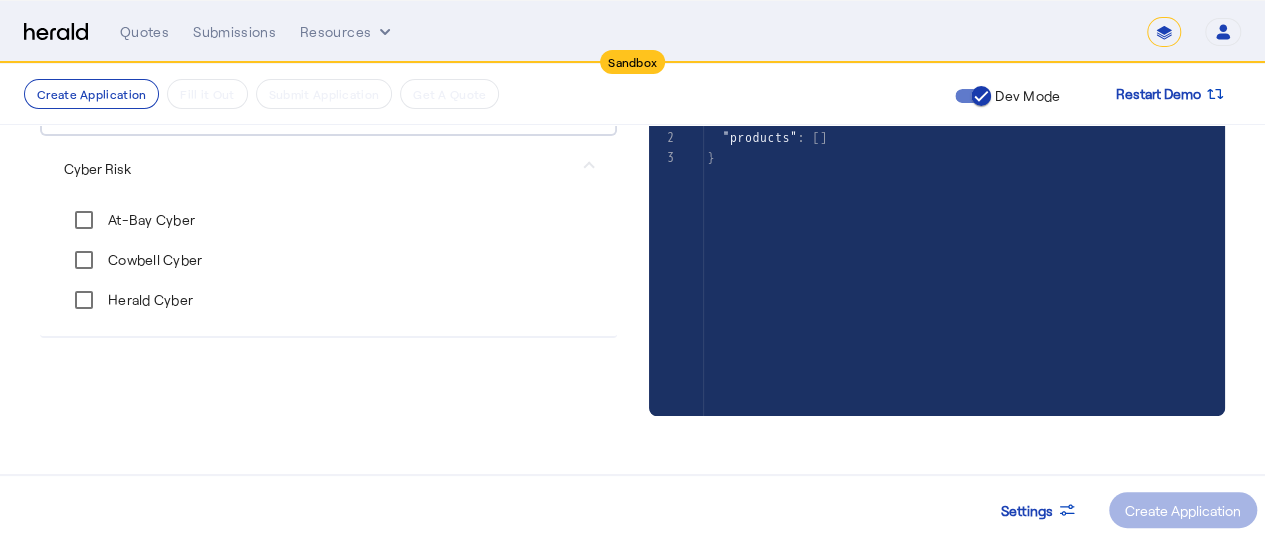 click on "At-Bay Cyber" at bounding box center [149, 220] 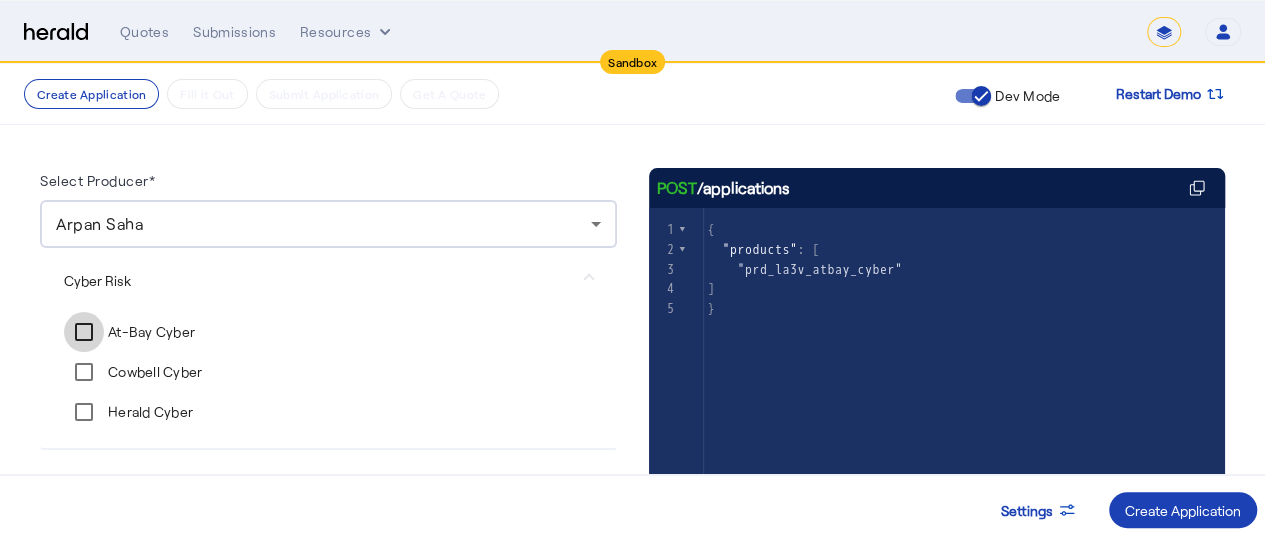 scroll, scrollTop: 156, scrollLeft: 0, axis: vertical 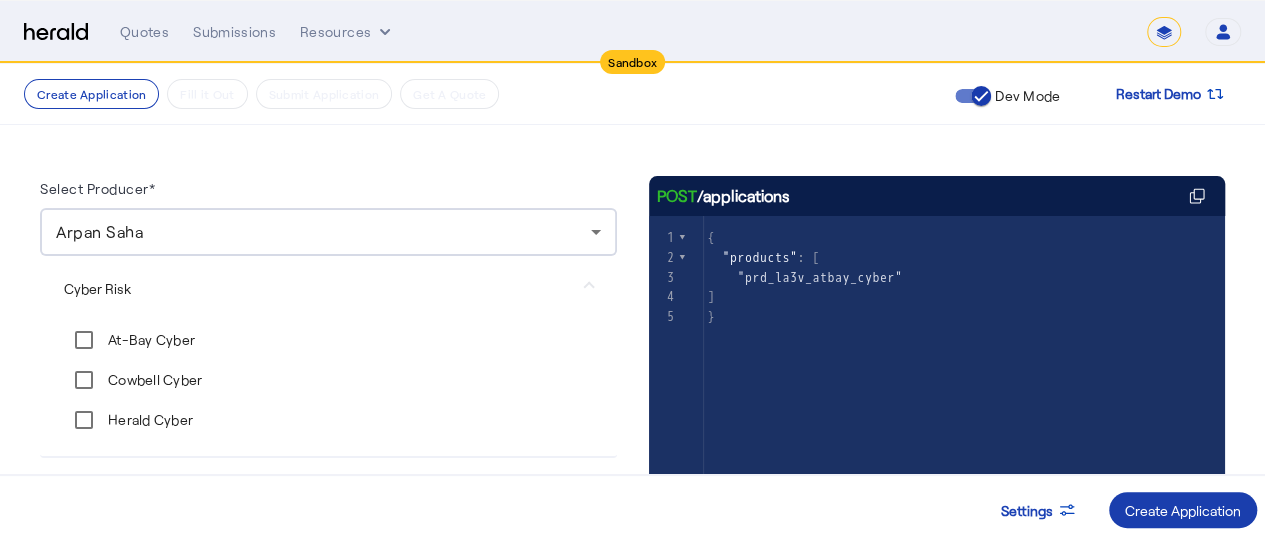 click on "Create Application" at bounding box center (1183, 510) 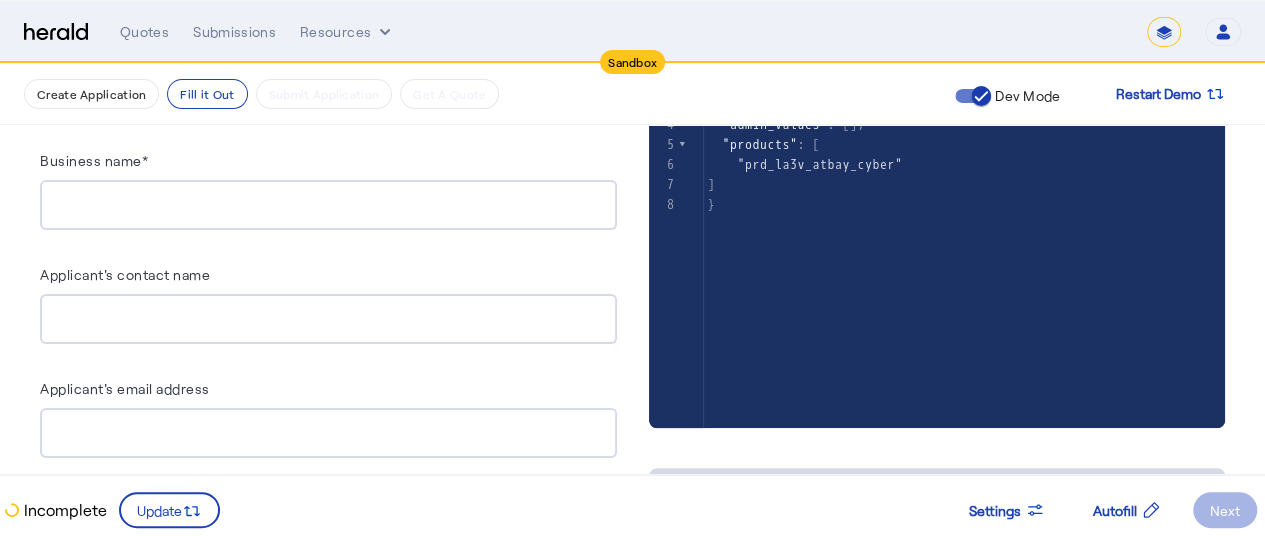 scroll, scrollTop: 436, scrollLeft: 0, axis: vertical 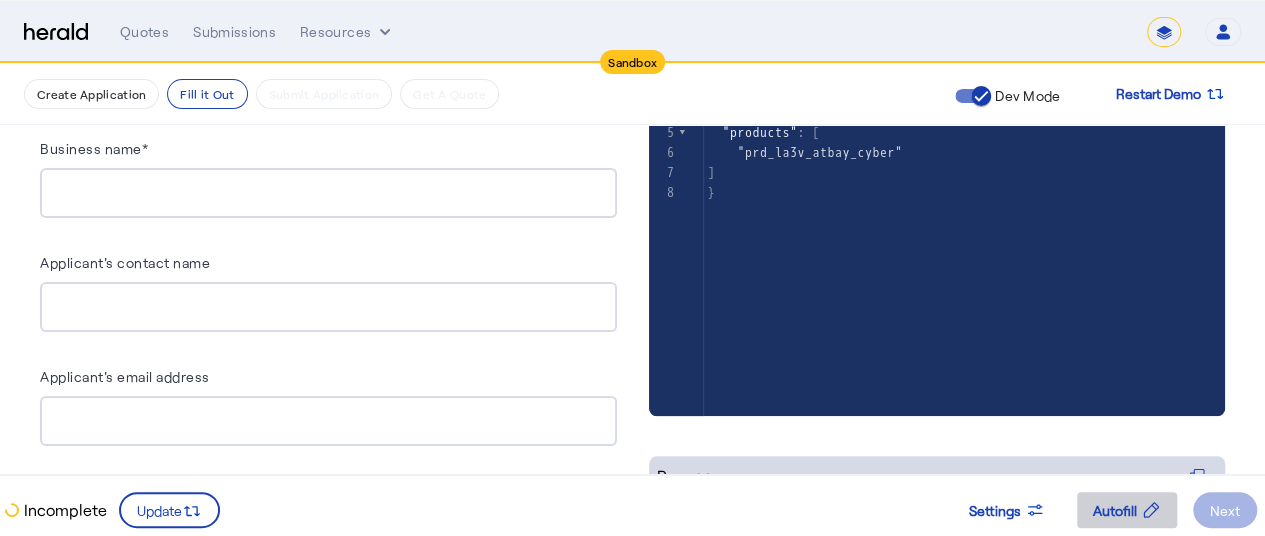 click on "Autofill" at bounding box center [1115, 510] 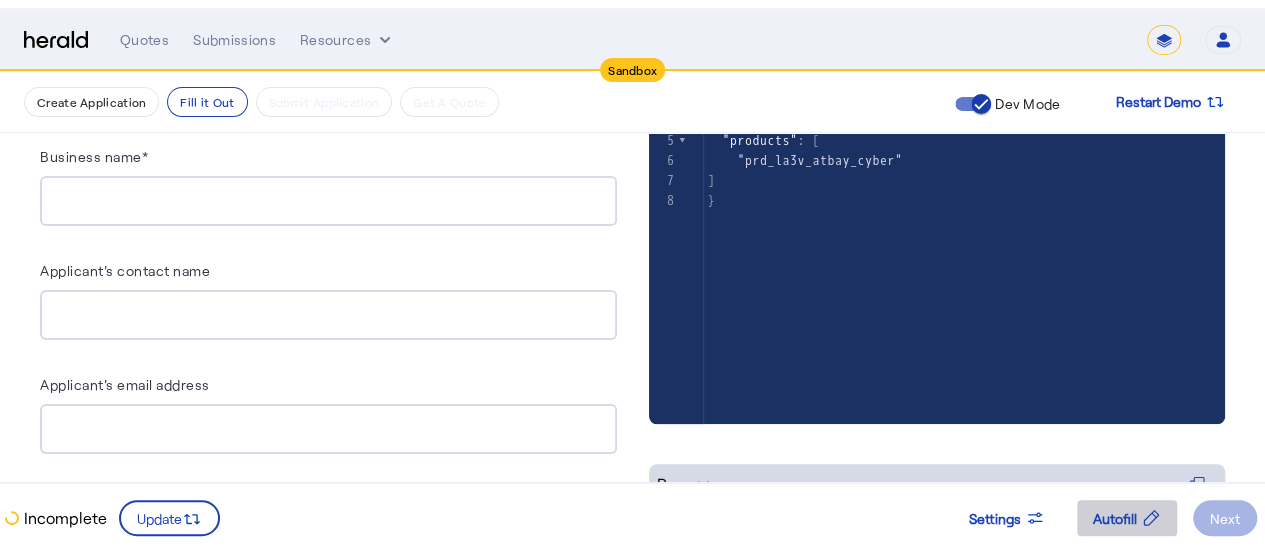 scroll, scrollTop: 0, scrollLeft: 0, axis: both 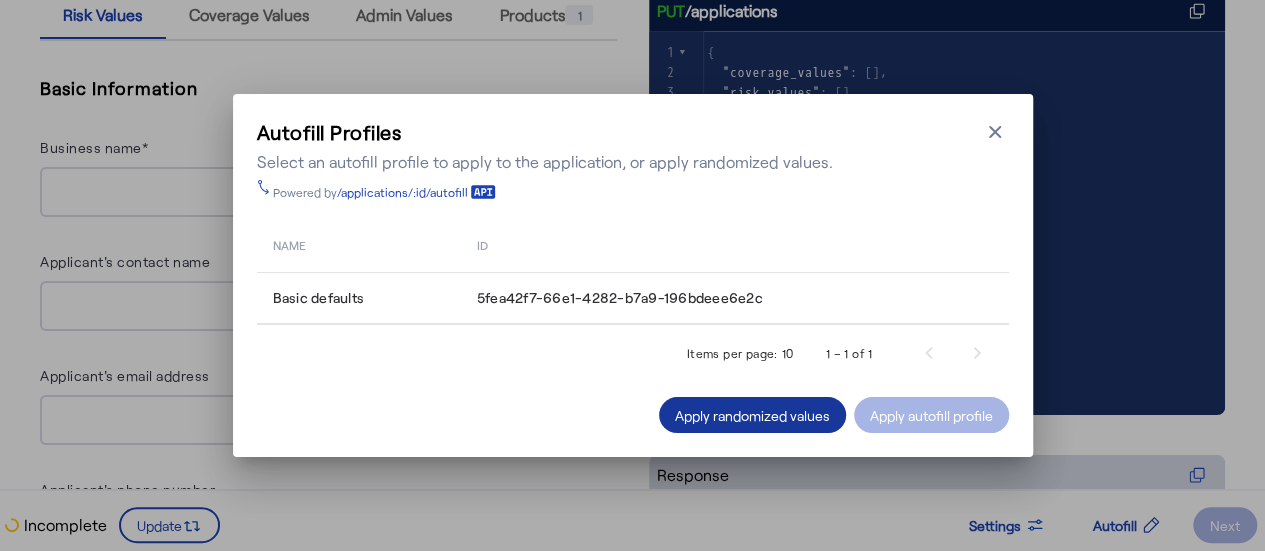 click on "Apply randomized values" at bounding box center [752, 415] 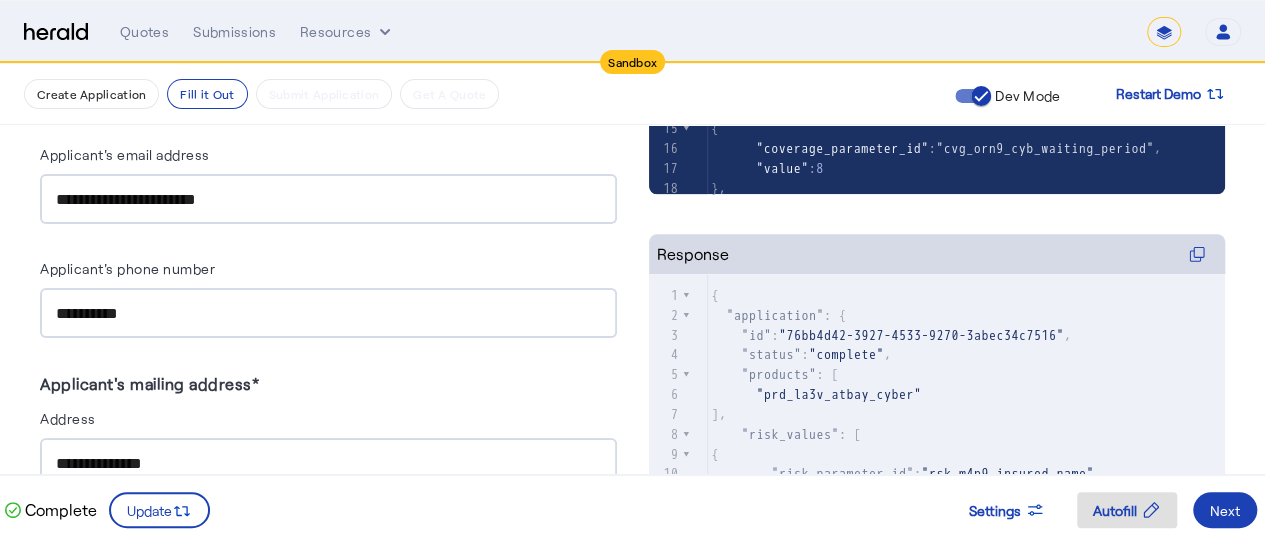 scroll, scrollTop: 630, scrollLeft: 0, axis: vertical 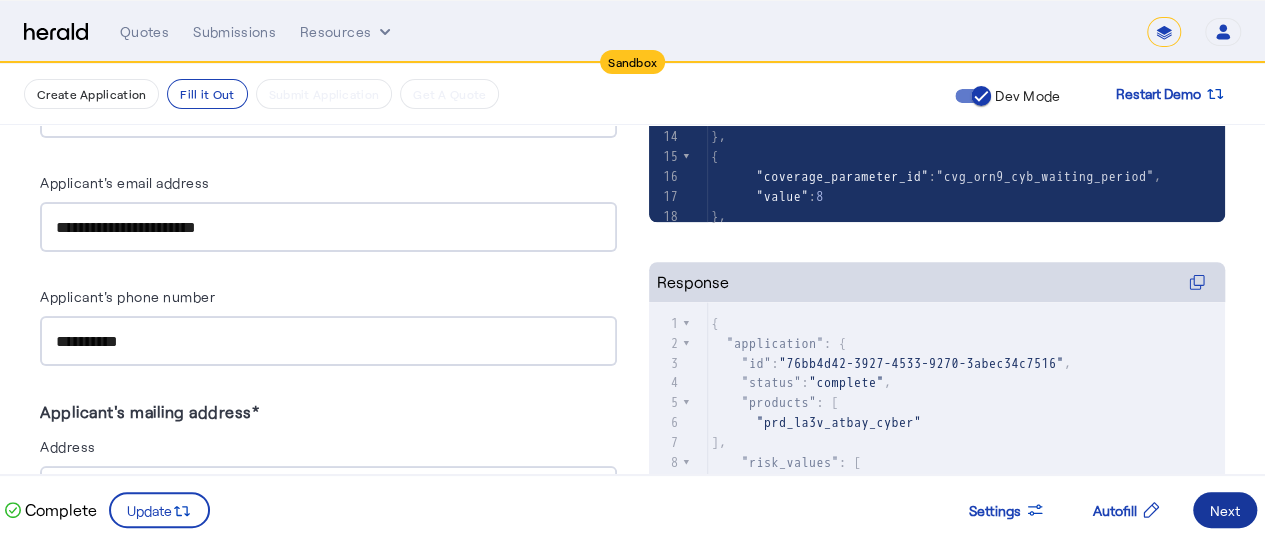 click on "Next" at bounding box center (1225, 510) 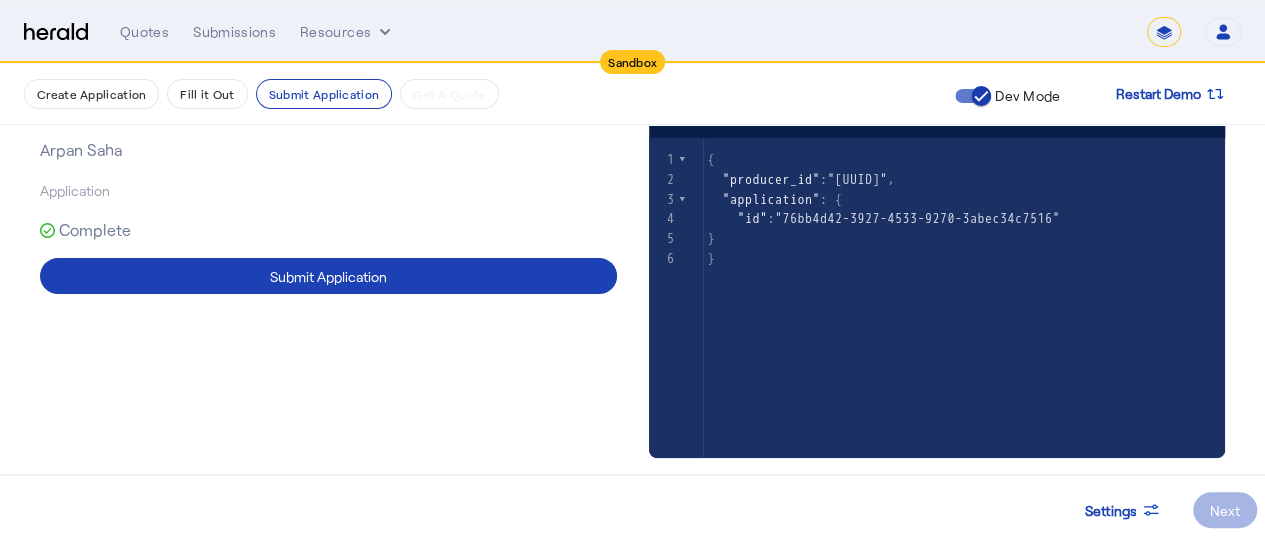 scroll, scrollTop: 253, scrollLeft: 0, axis: vertical 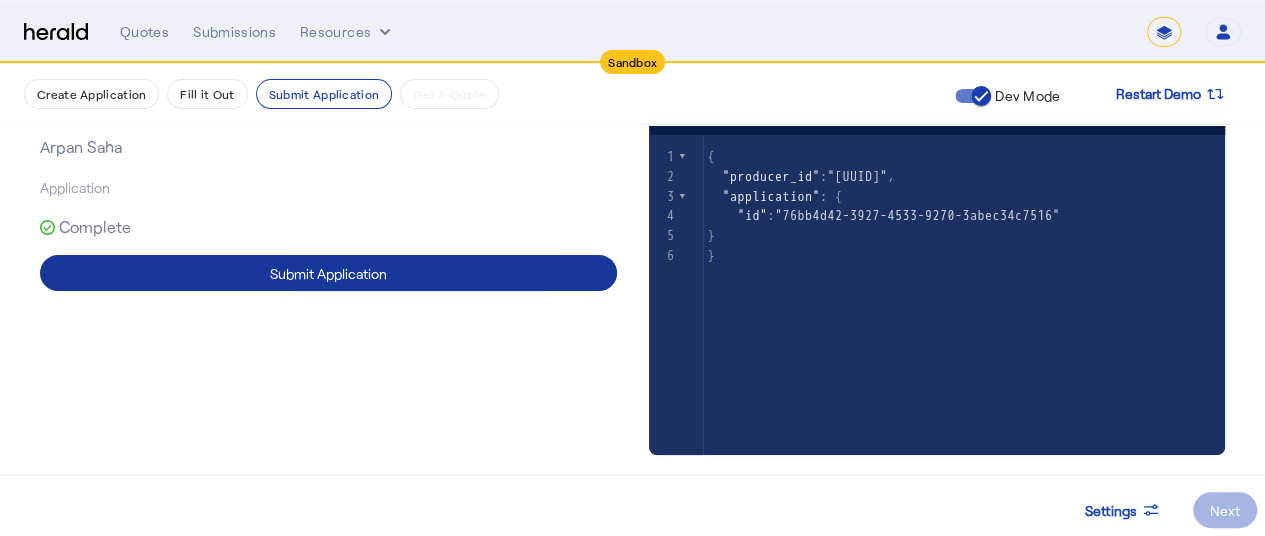click at bounding box center [328, 273] 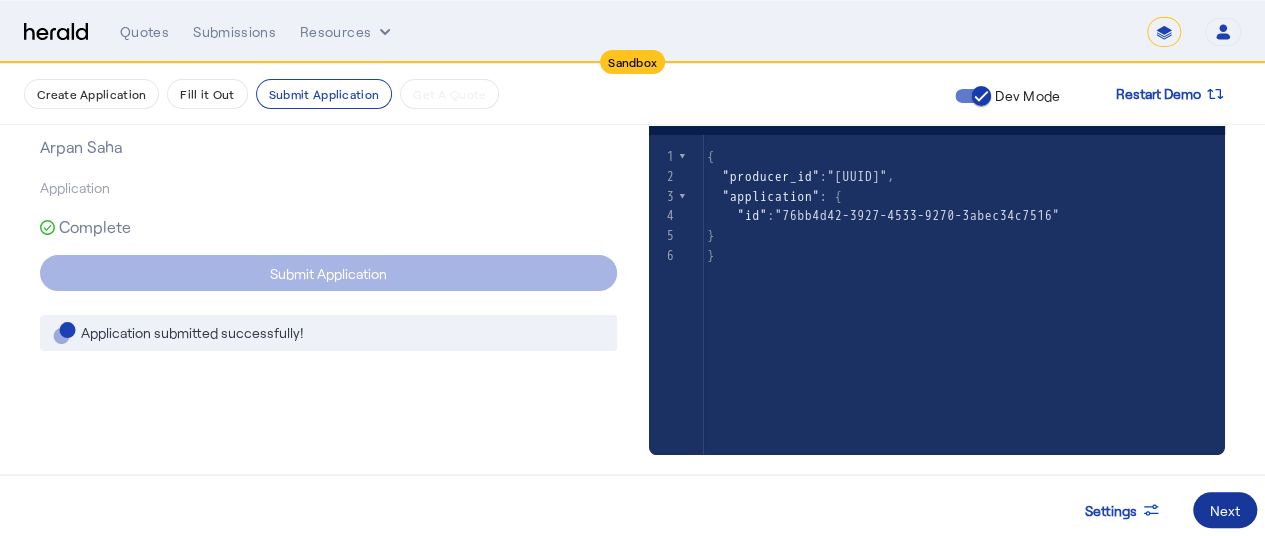 click on "Next" at bounding box center [1225, 510] 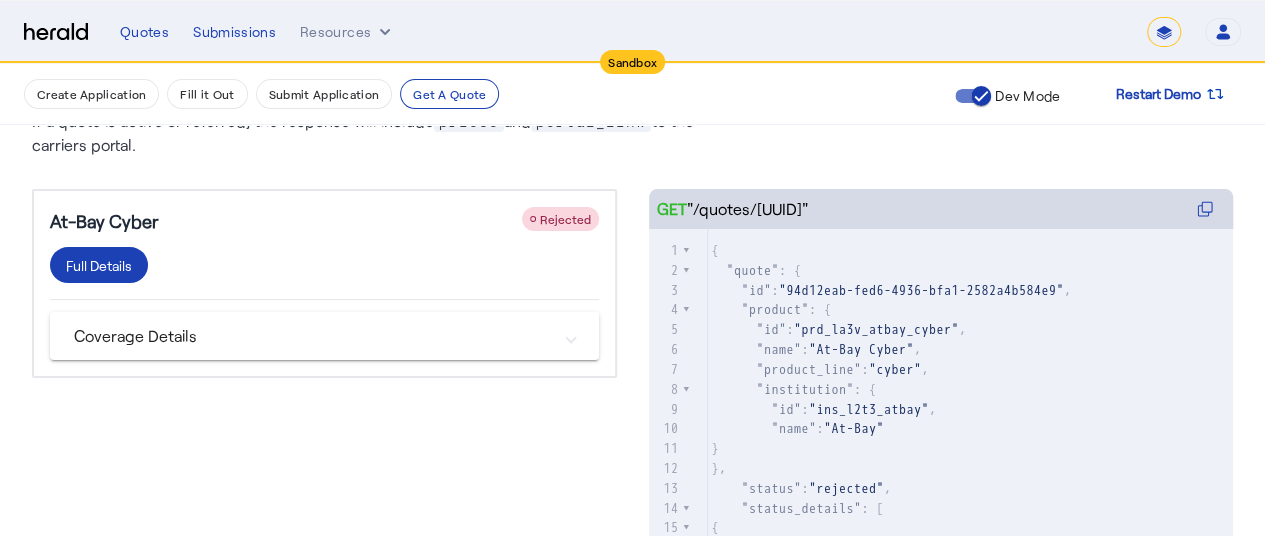 scroll, scrollTop: 324, scrollLeft: 0, axis: vertical 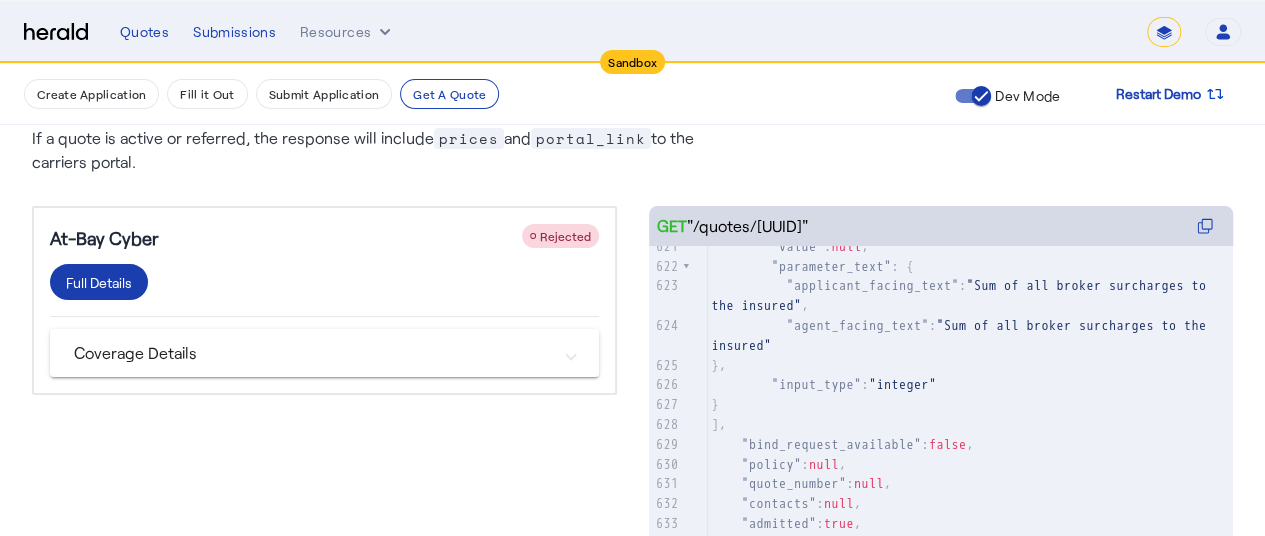 click at bounding box center (99, 282) 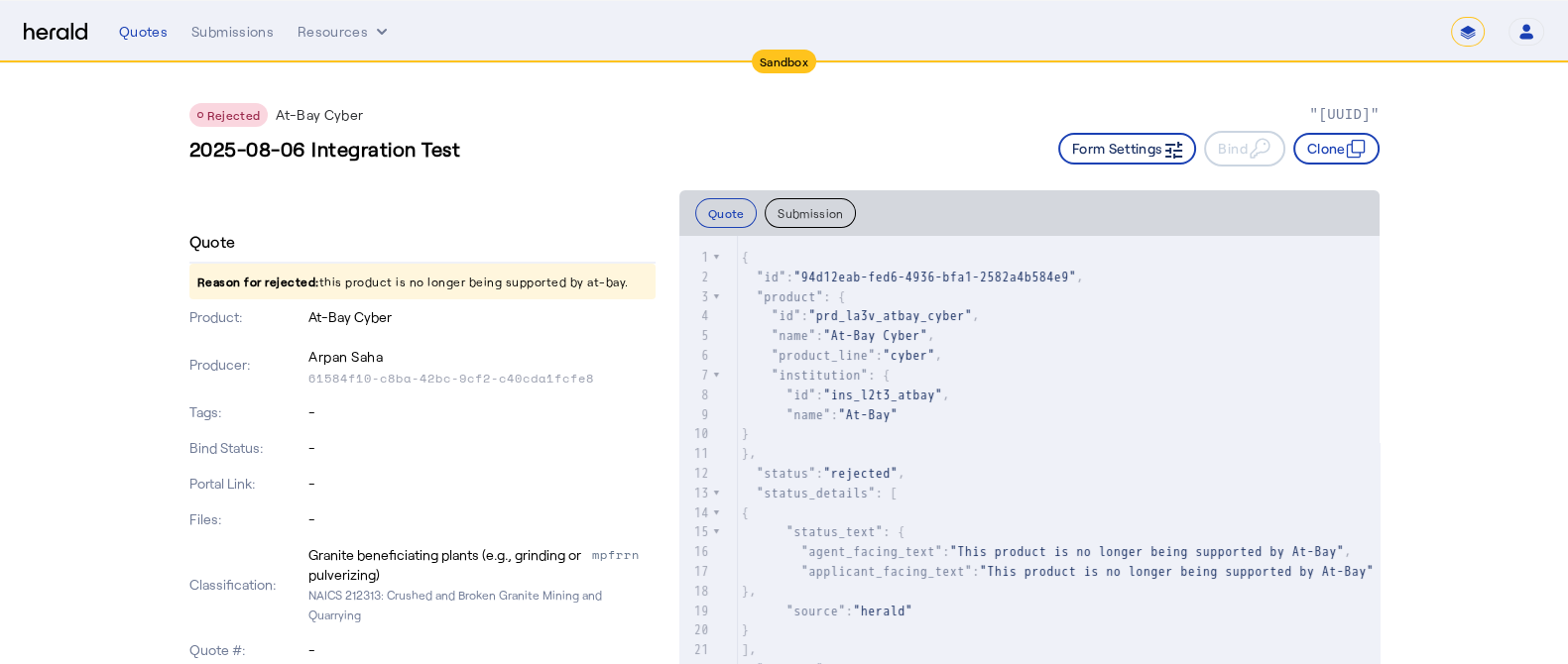 click 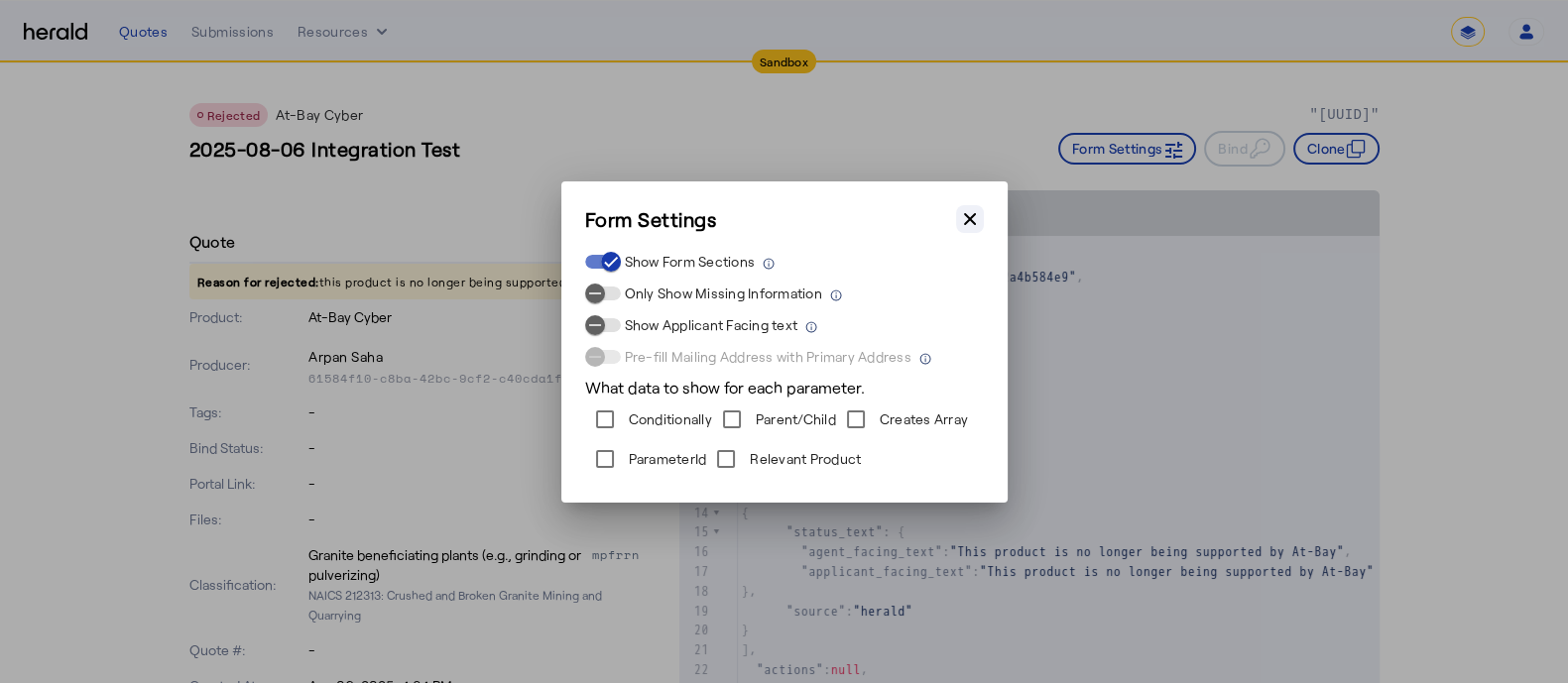click 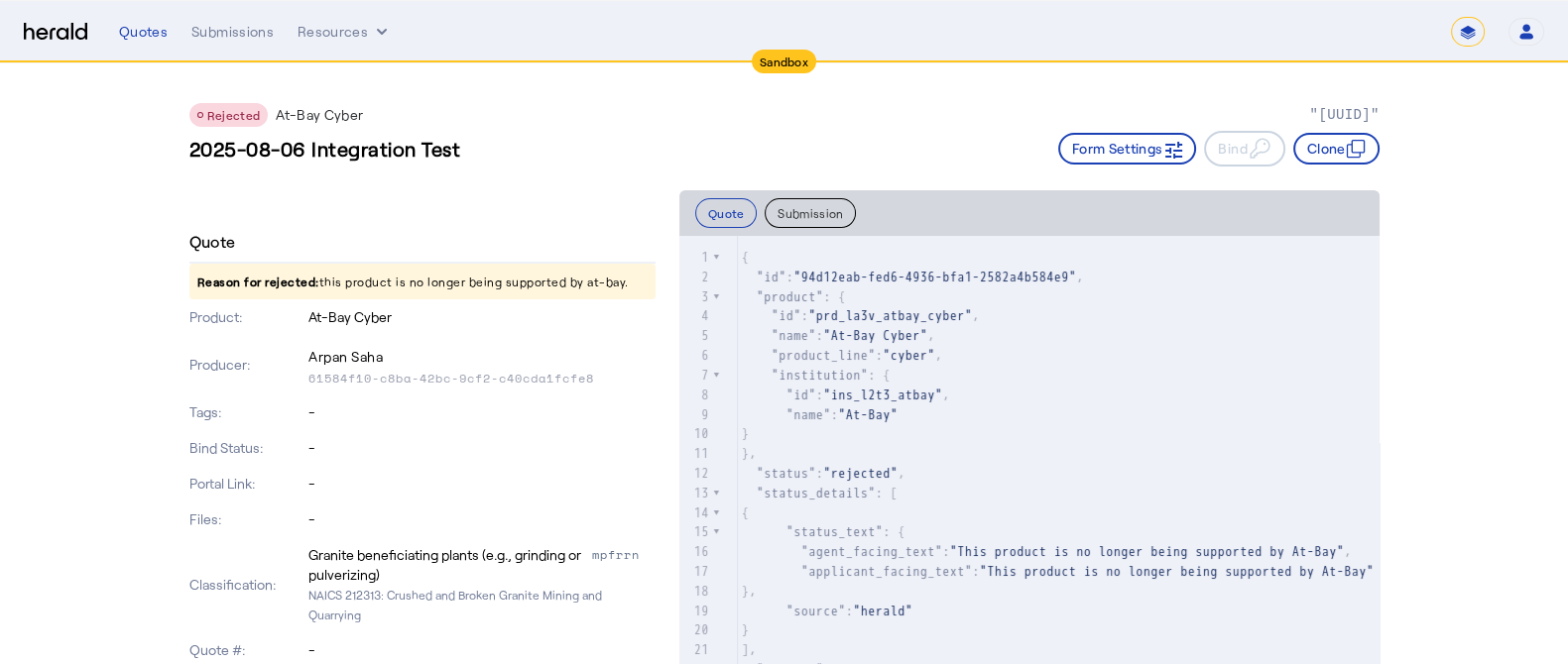 click on "Submission" 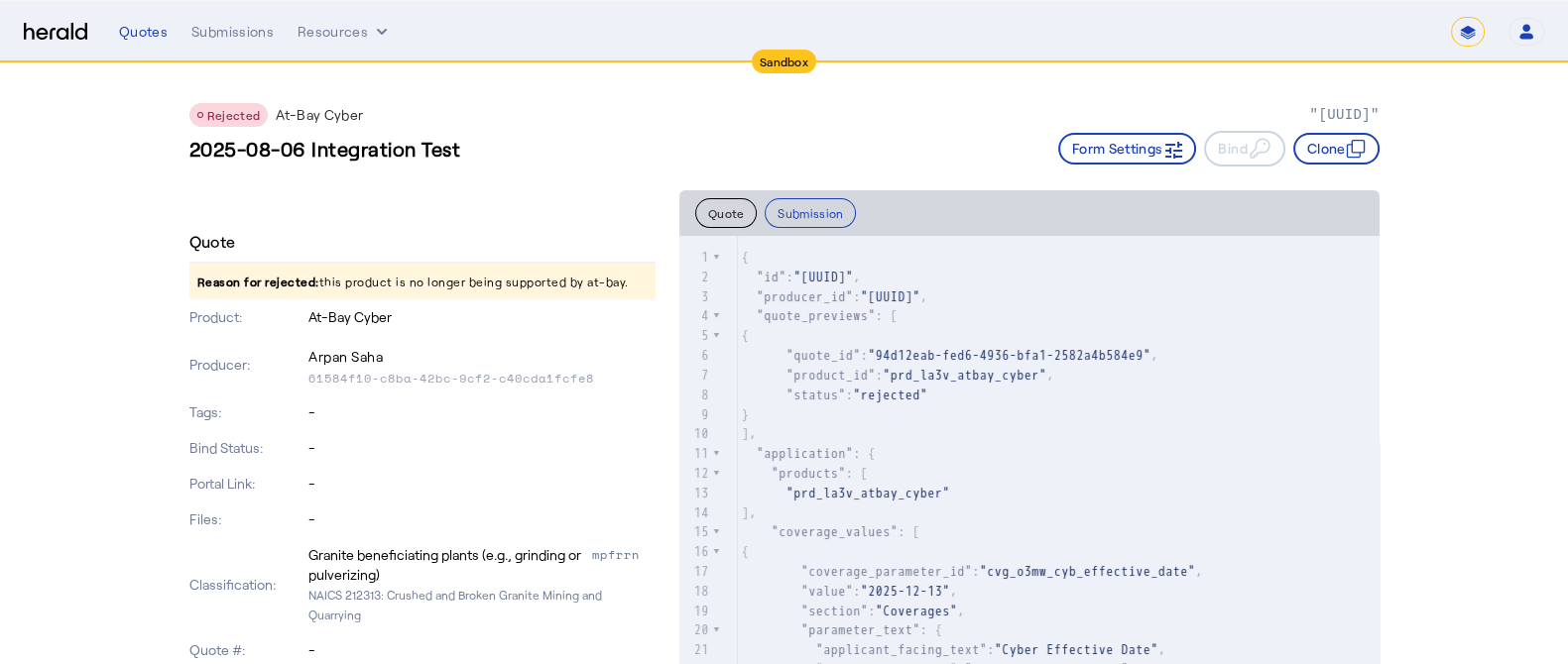 click on "Quote" 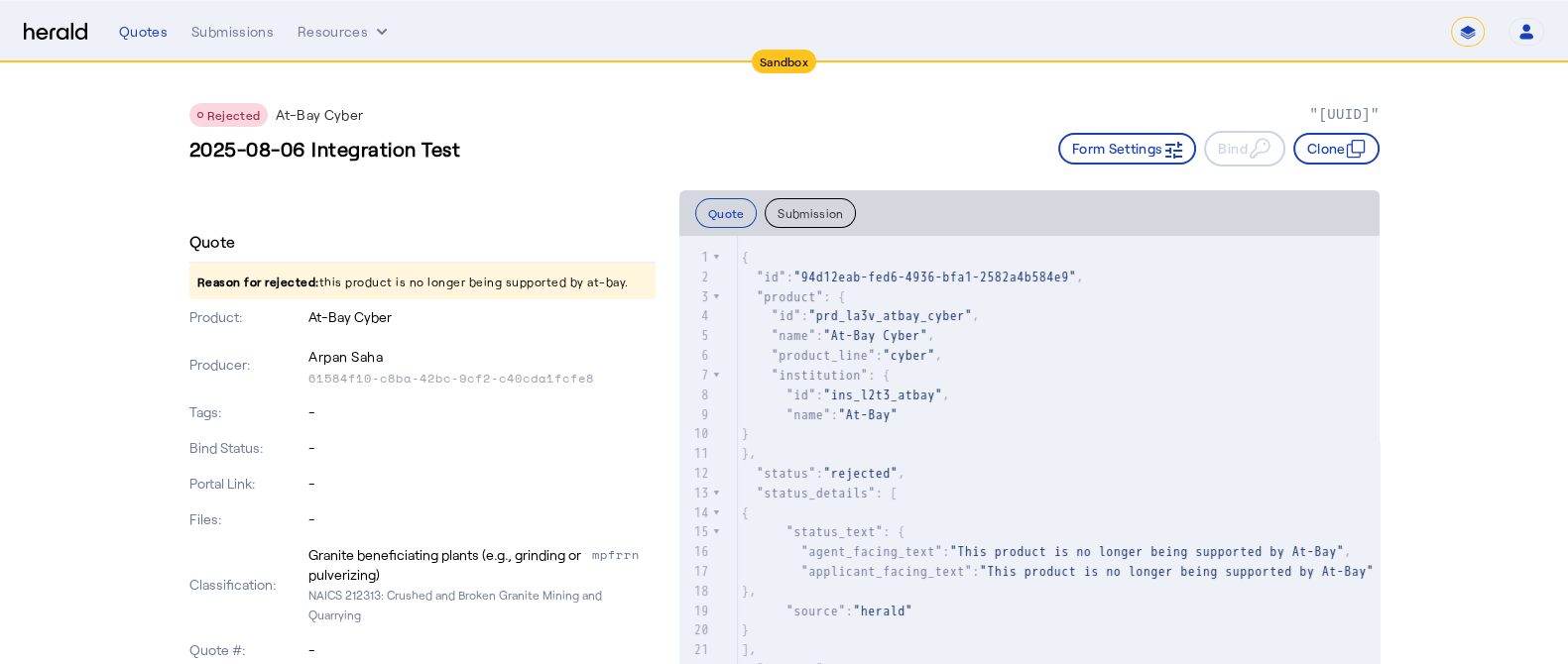 click on "Submission" 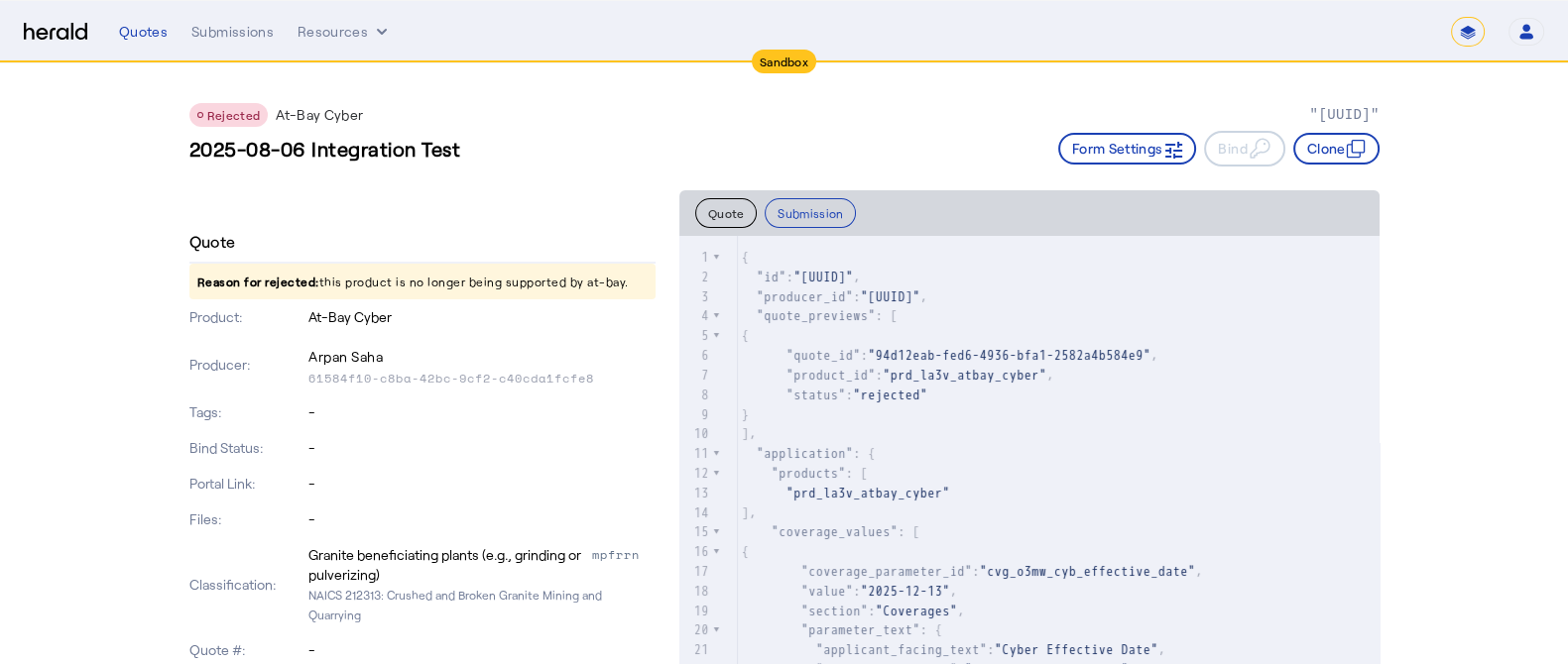click on "Quote" 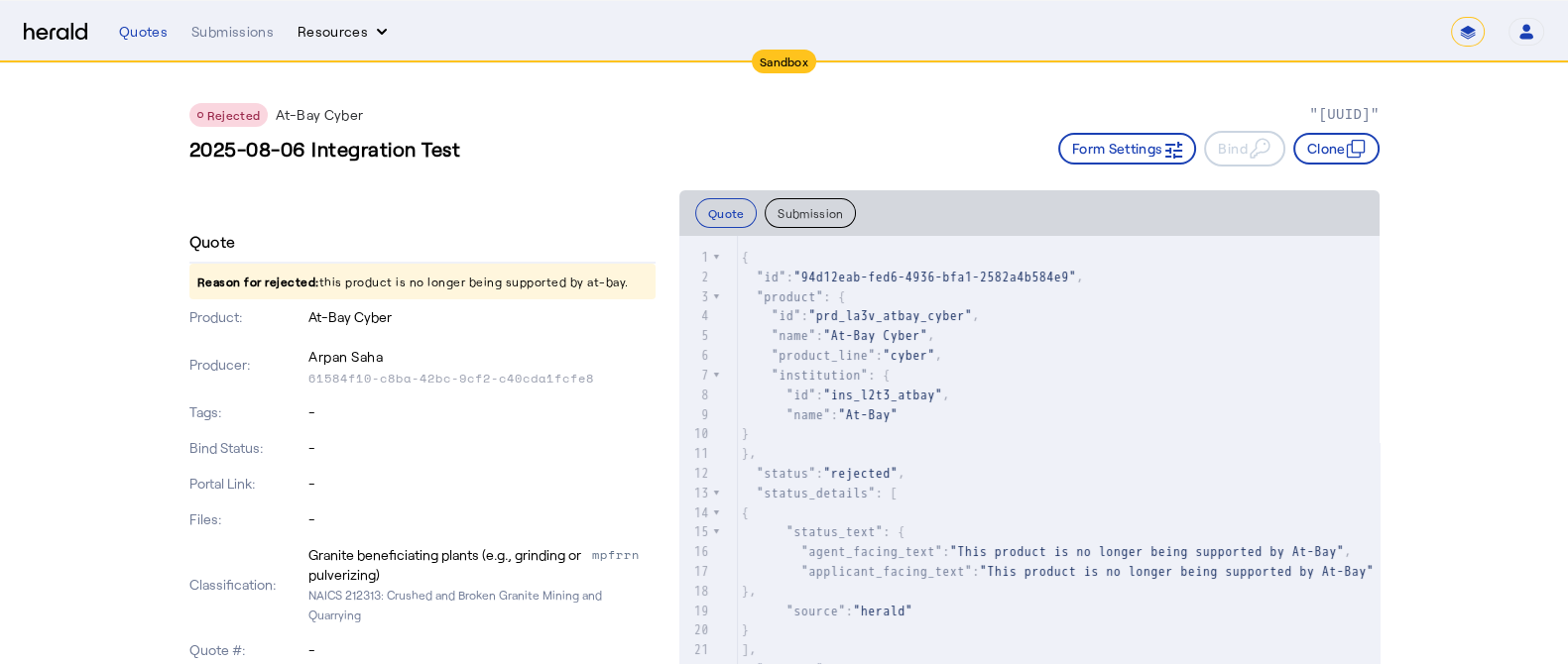 click on "Resources" at bounding box center (344, 32) 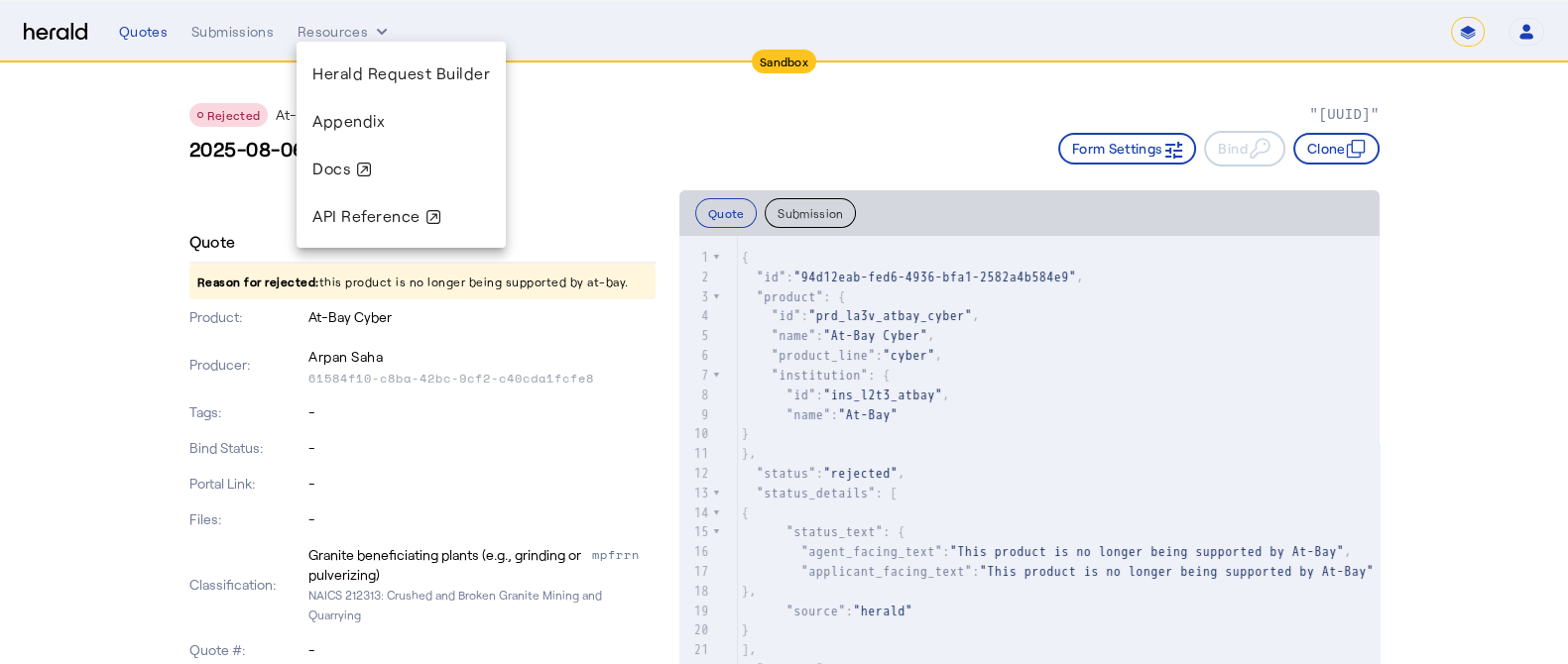 click at bounding box center (784, 332) 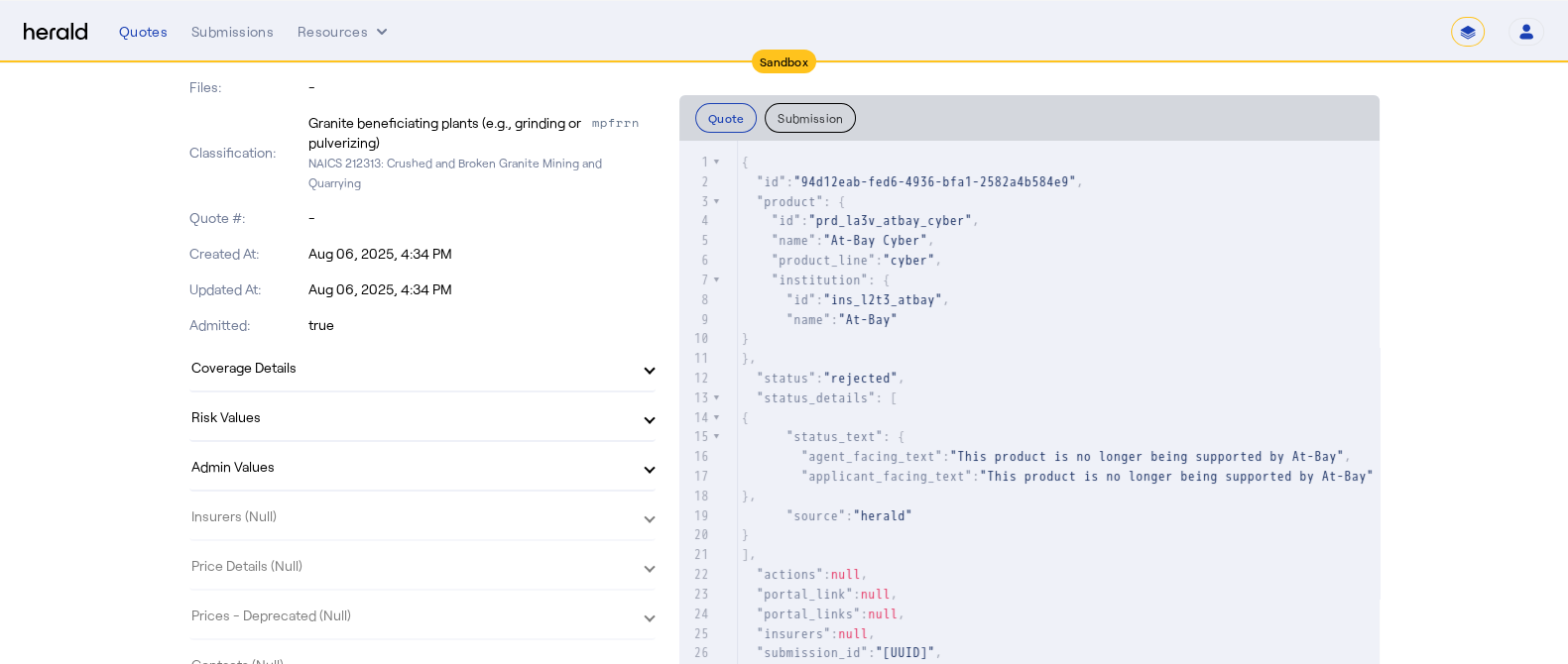 scroll, scrollTop: 475, scrollLeft: 0, axis: vertical 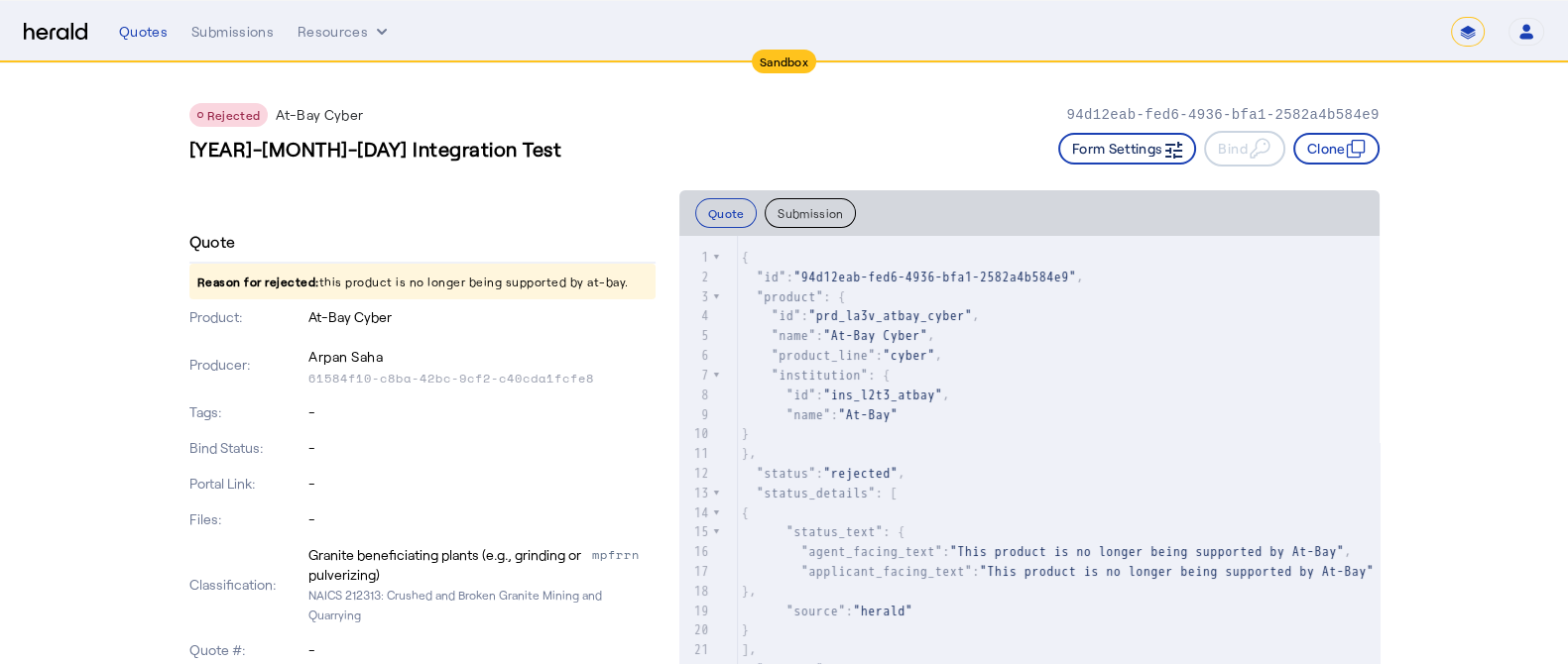 click 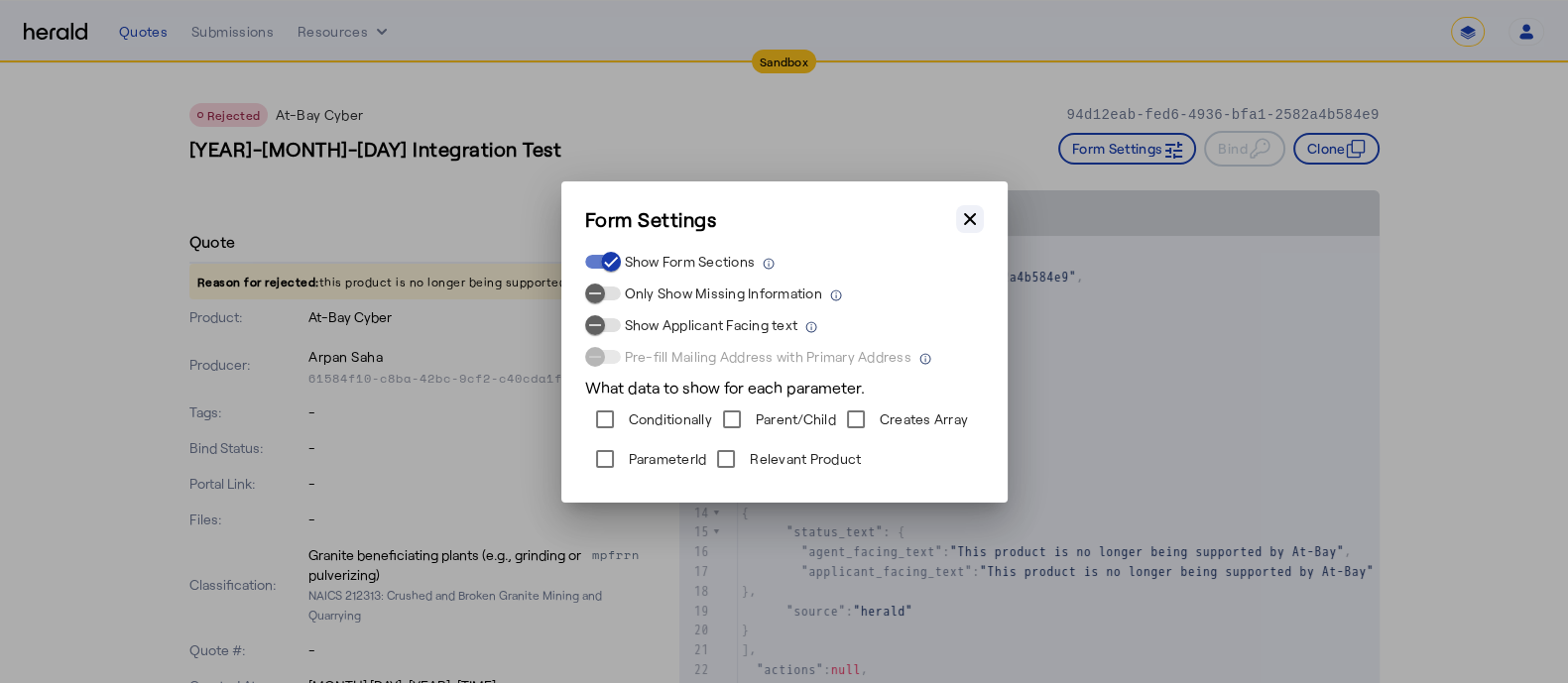 click on "Close modal" at bounding box center [970, 219] 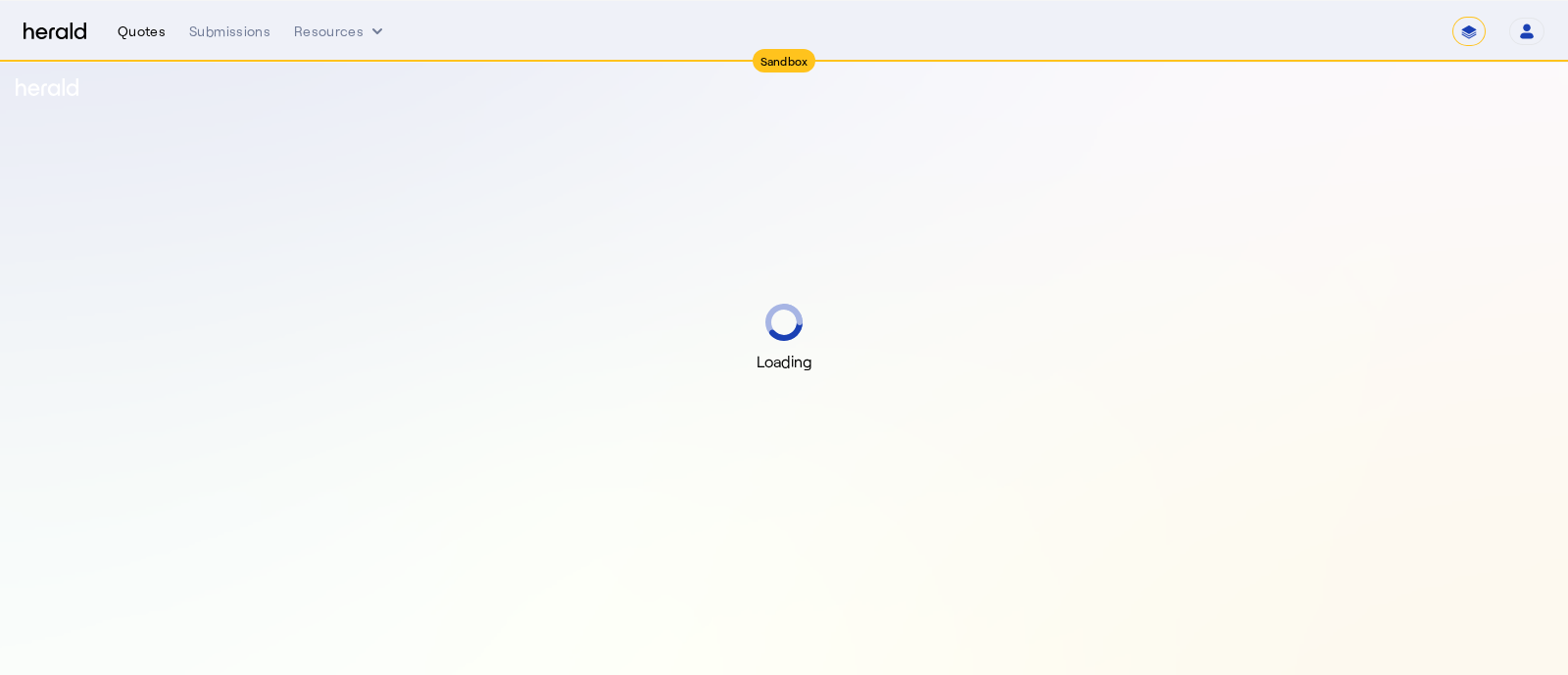 click on "Quotes" at bounding box center (141, 31) 